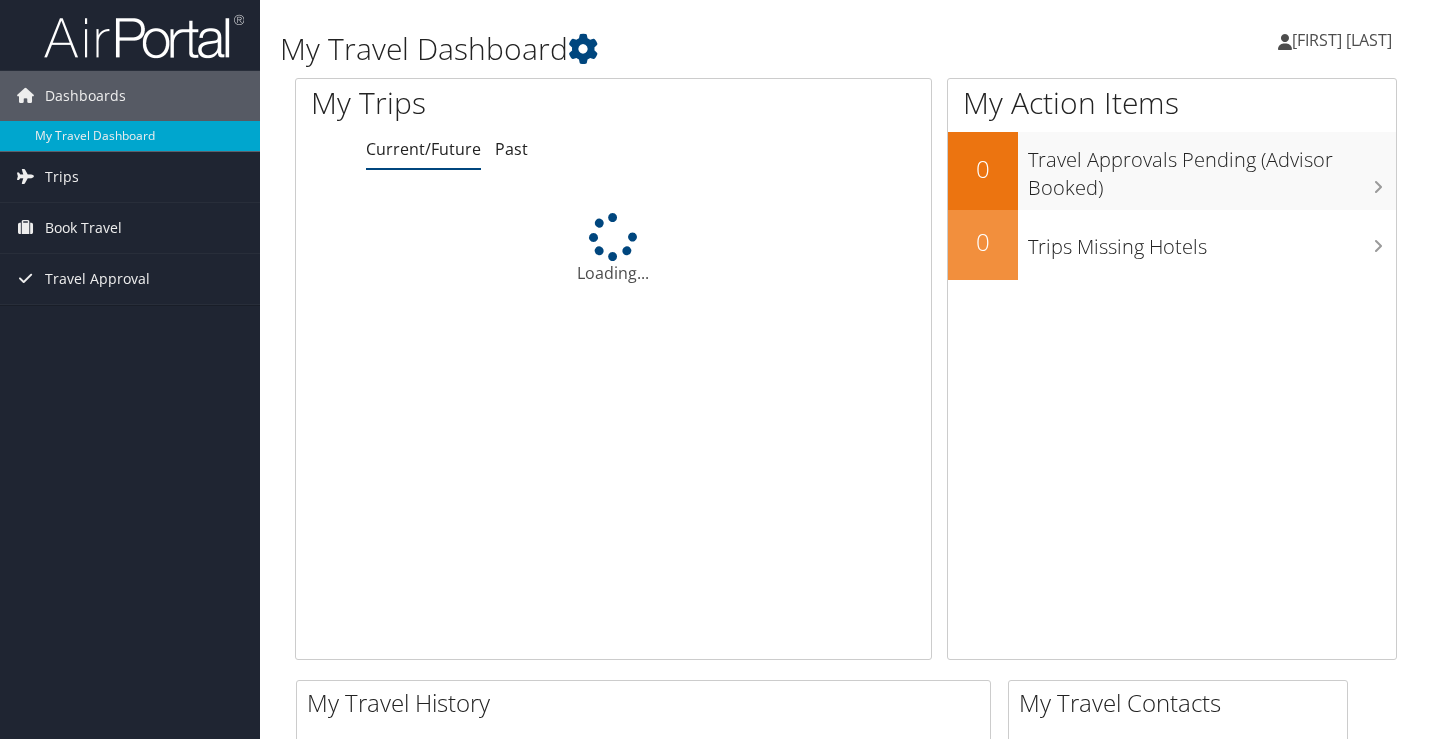 scroll, scrollTop: 0, scrollLeft: 0, axis: both 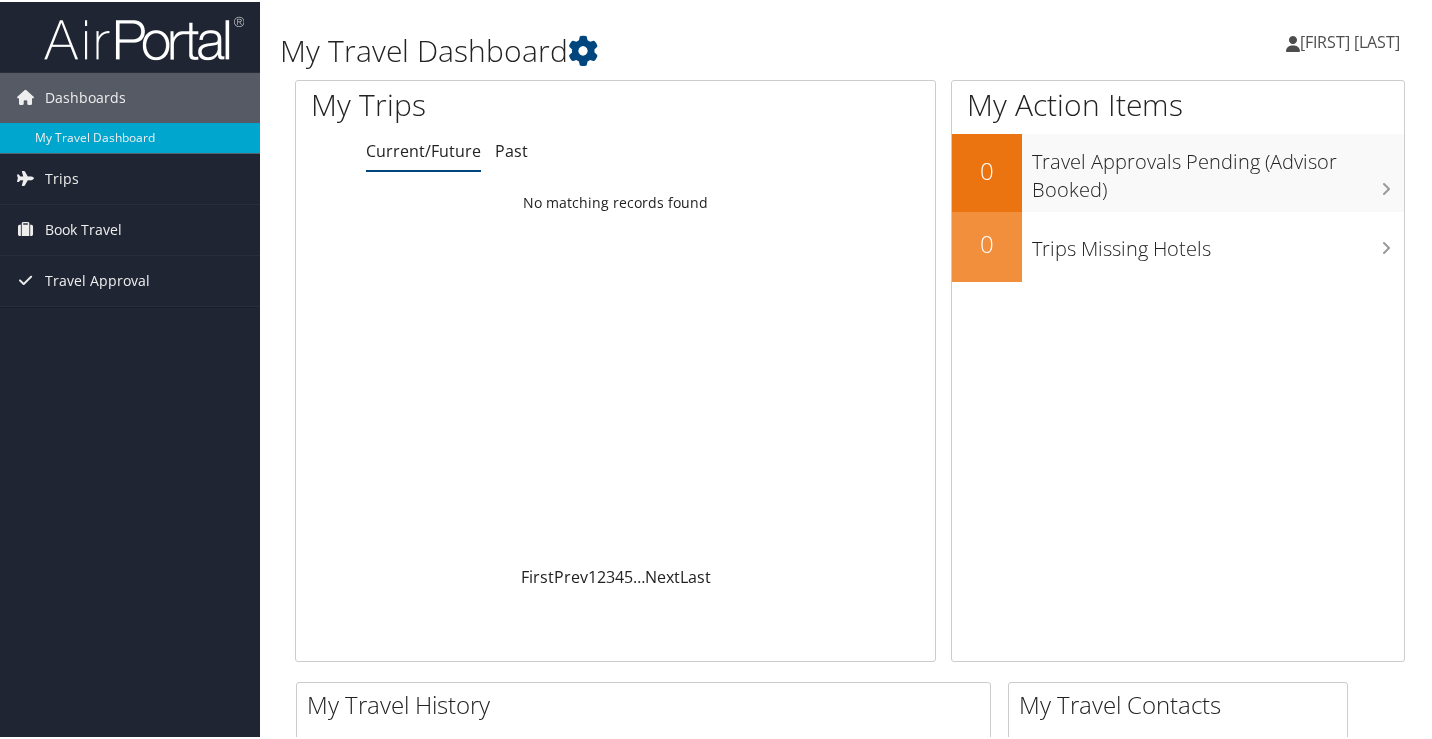 click on "[LAST] [LAST]" at bounding box center (1350, 40) 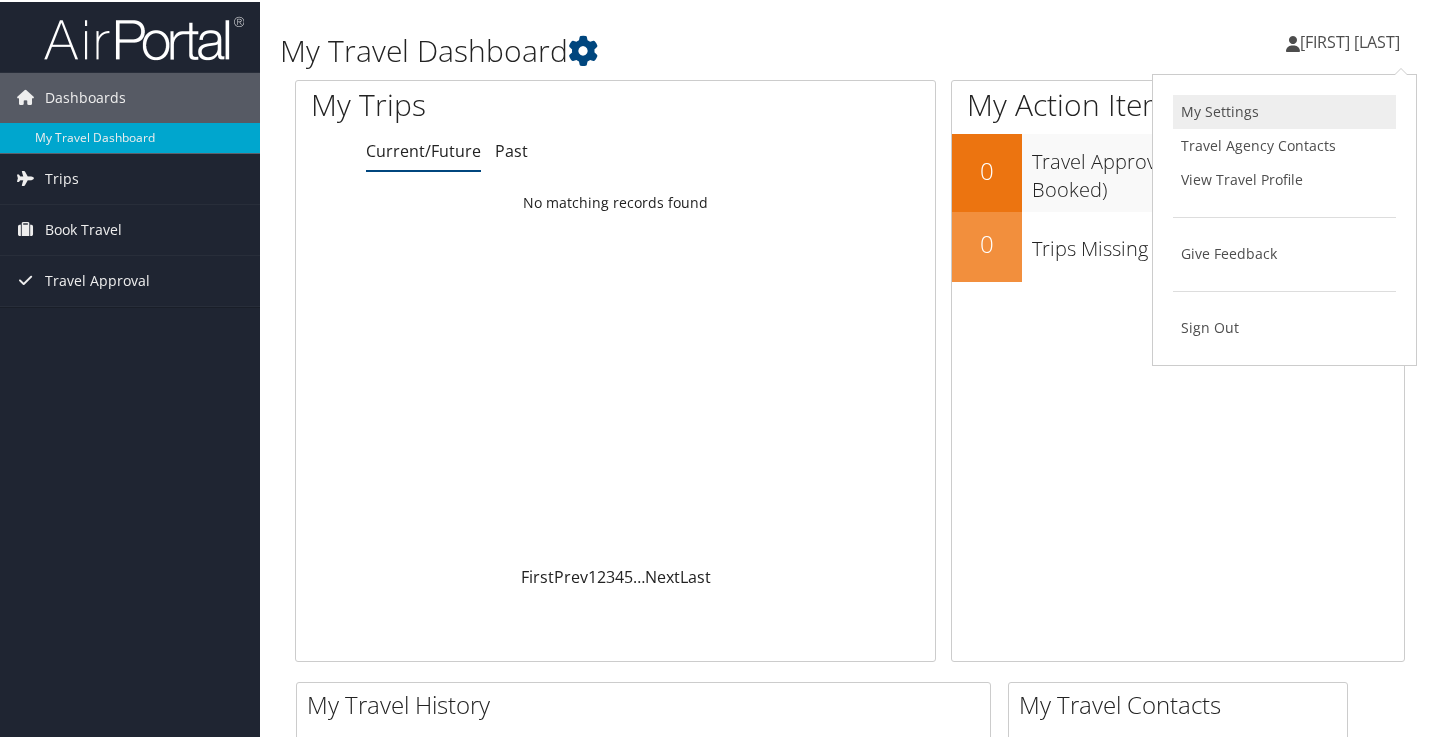 click on "My Settings" at bounding box center (1284, 110) 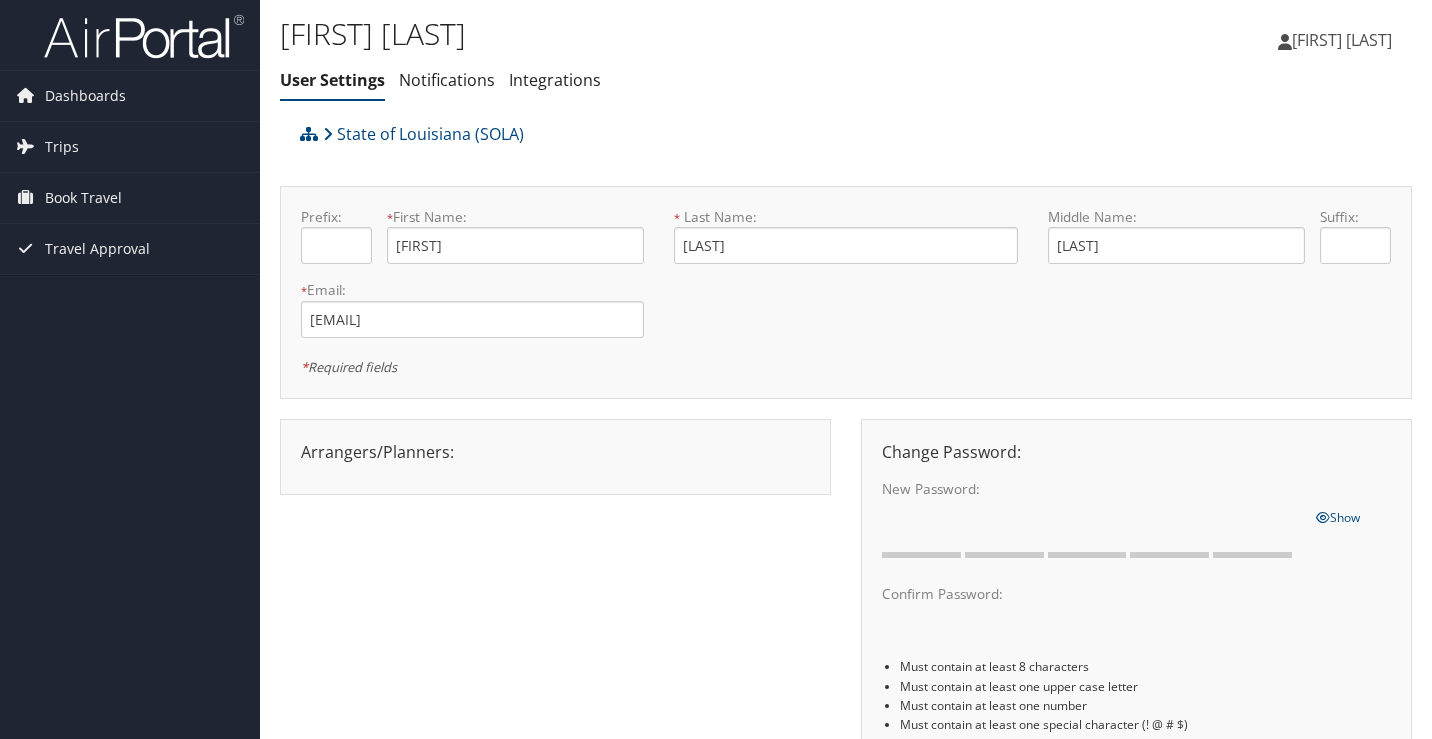 scroll, scrollTop: 0, scrollLeft: 0, axis: both 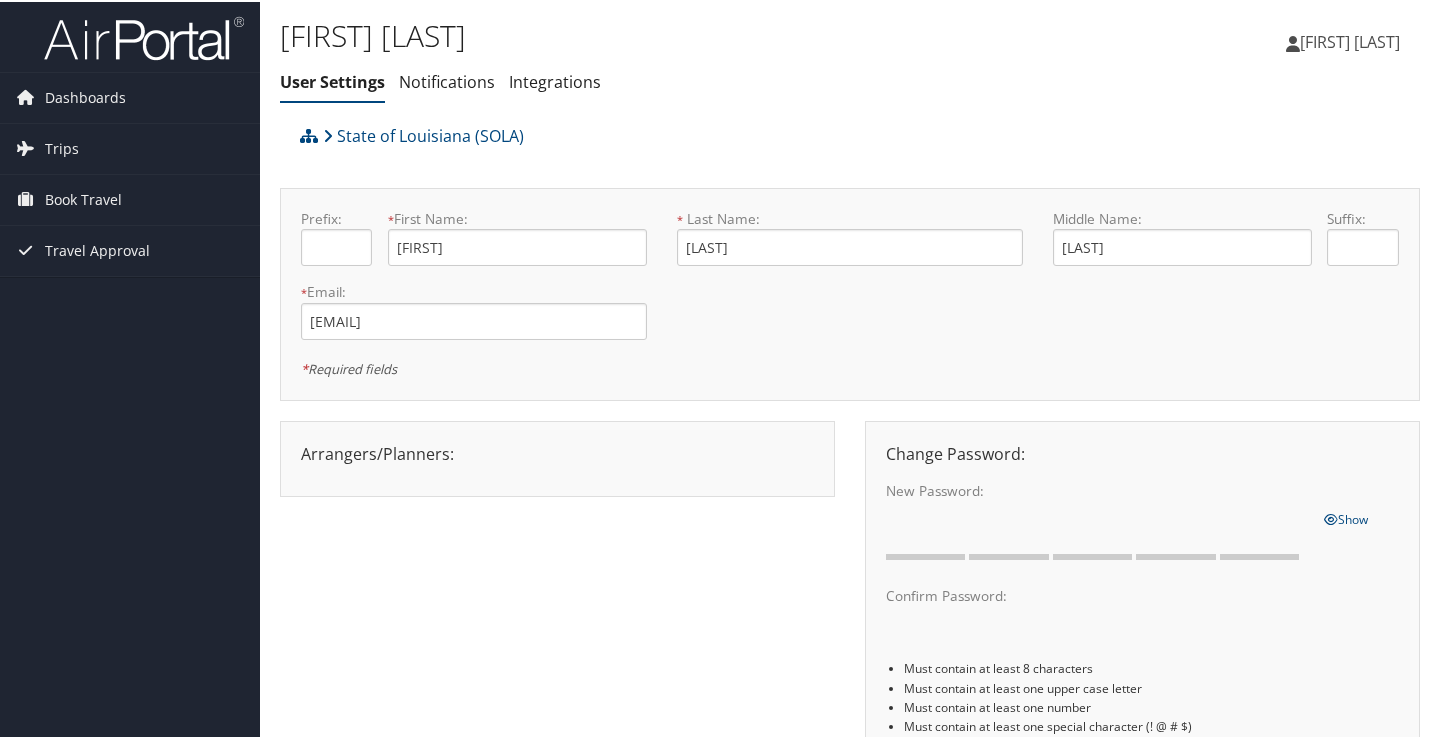 click on "[FIRST] [LAST]" at bounding box center [660, 34] 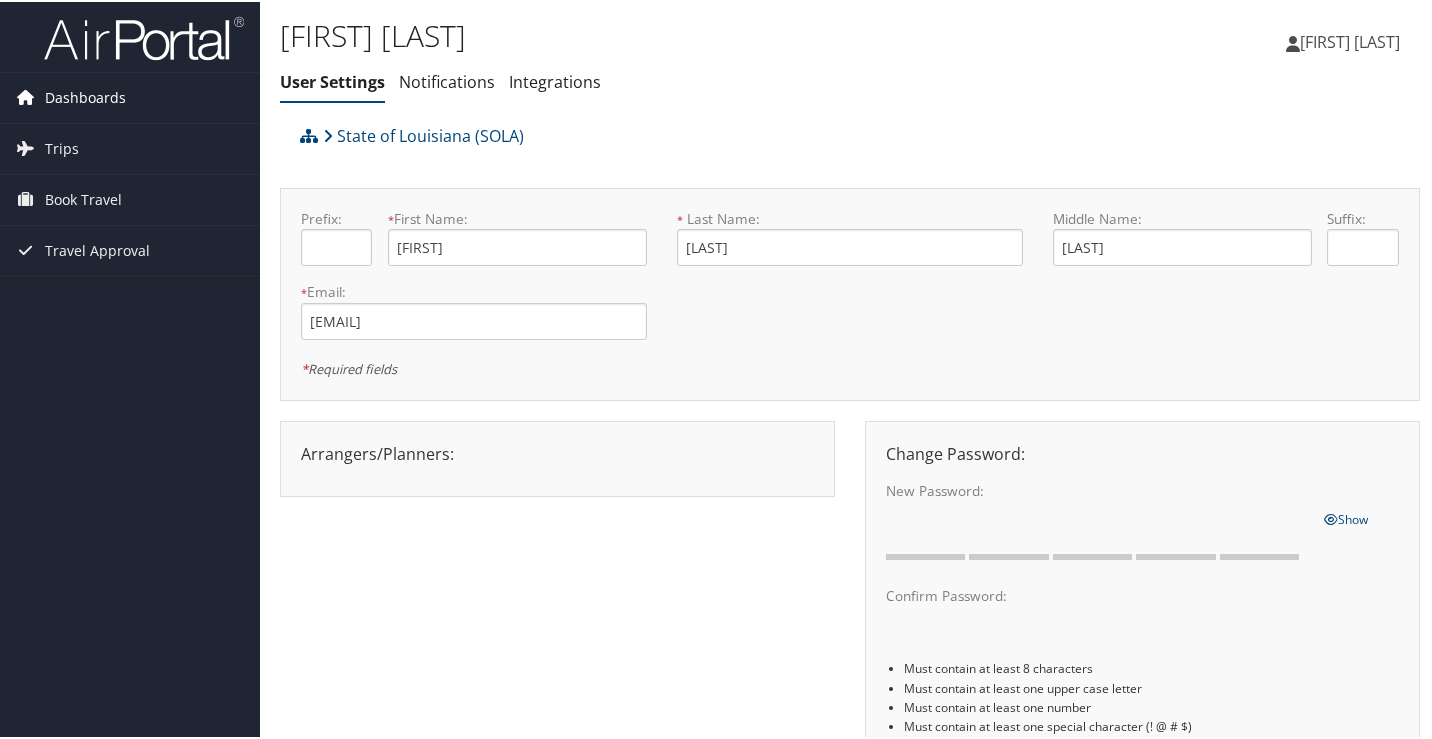 click on "Dashboards" at bounding box center [85, 96] 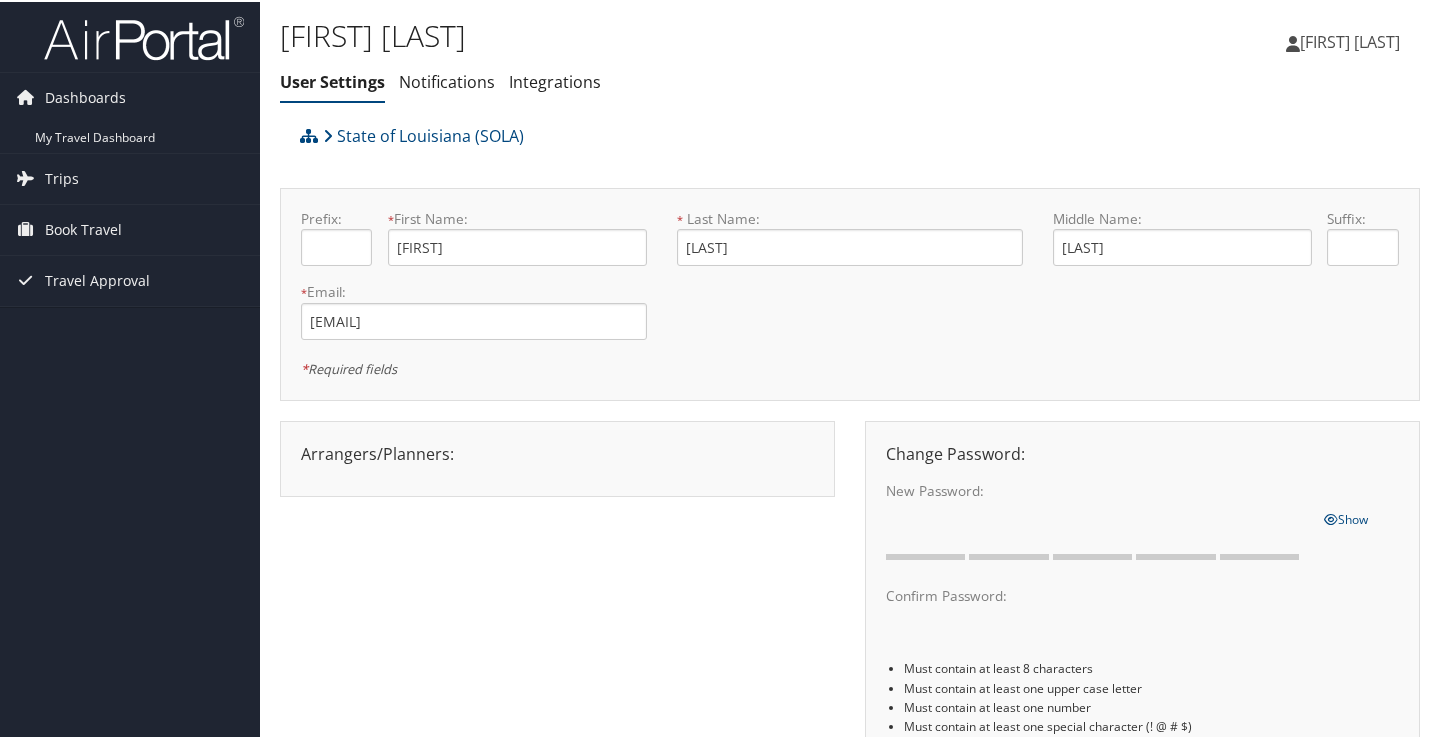 click at bounding box center (144, 36) 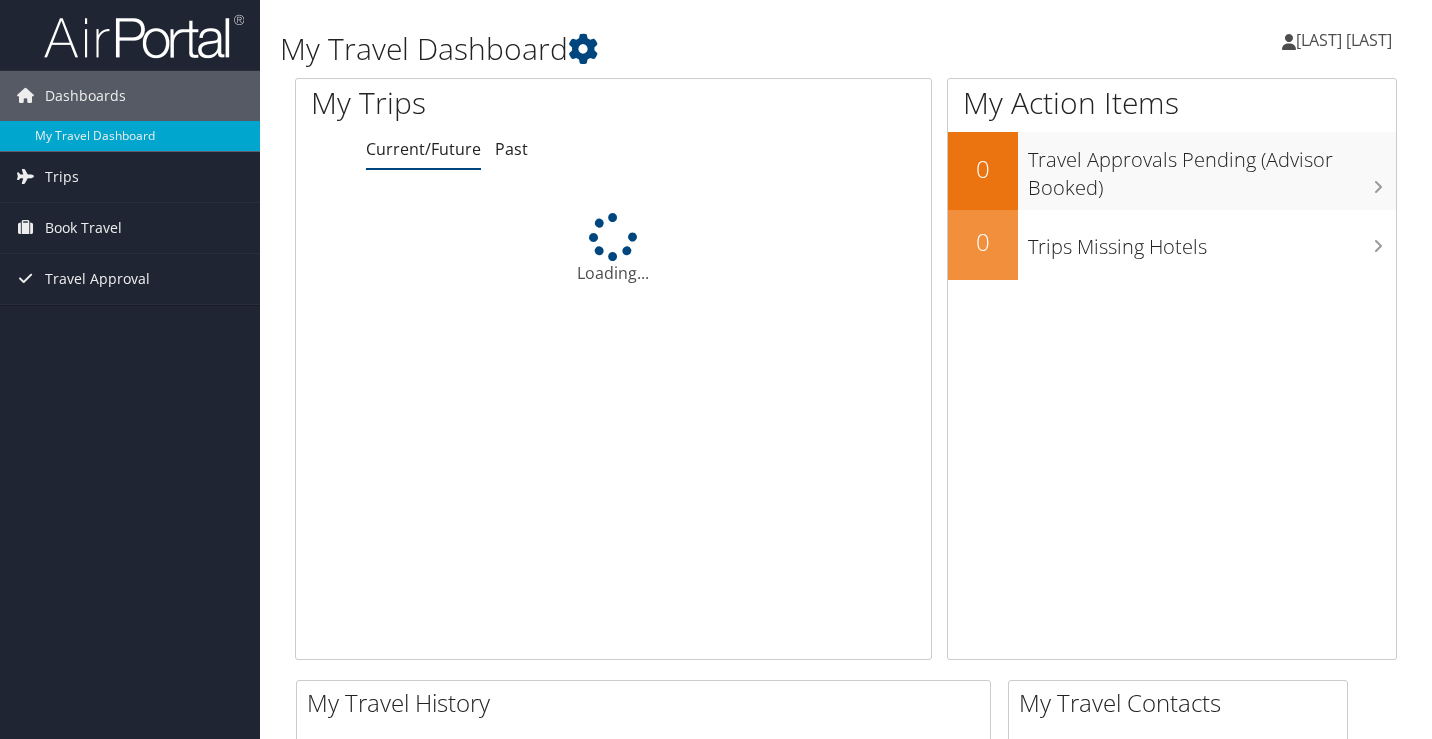 scroll, scrollTop: 0, scrollLeft: 0, axis: both 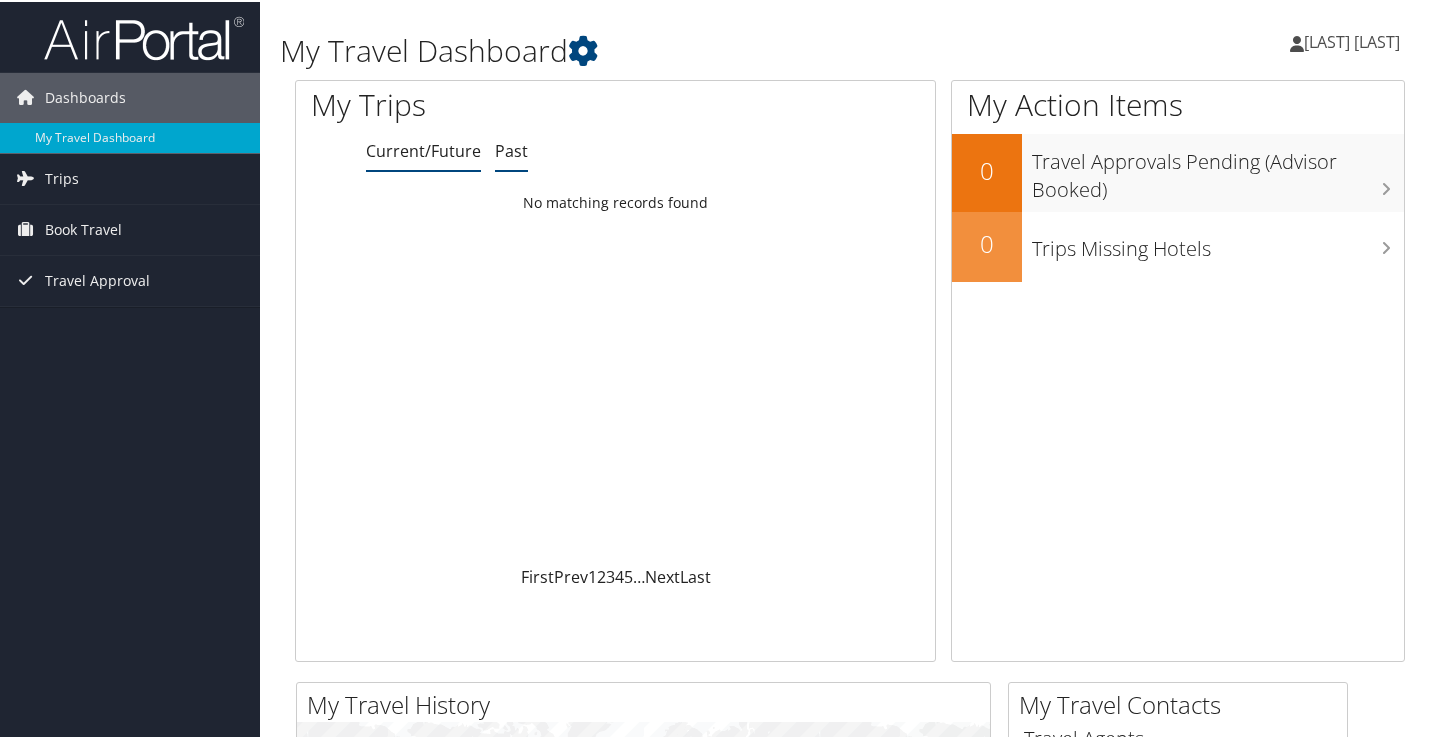 click on "Past" at bounding box center [511, 149] 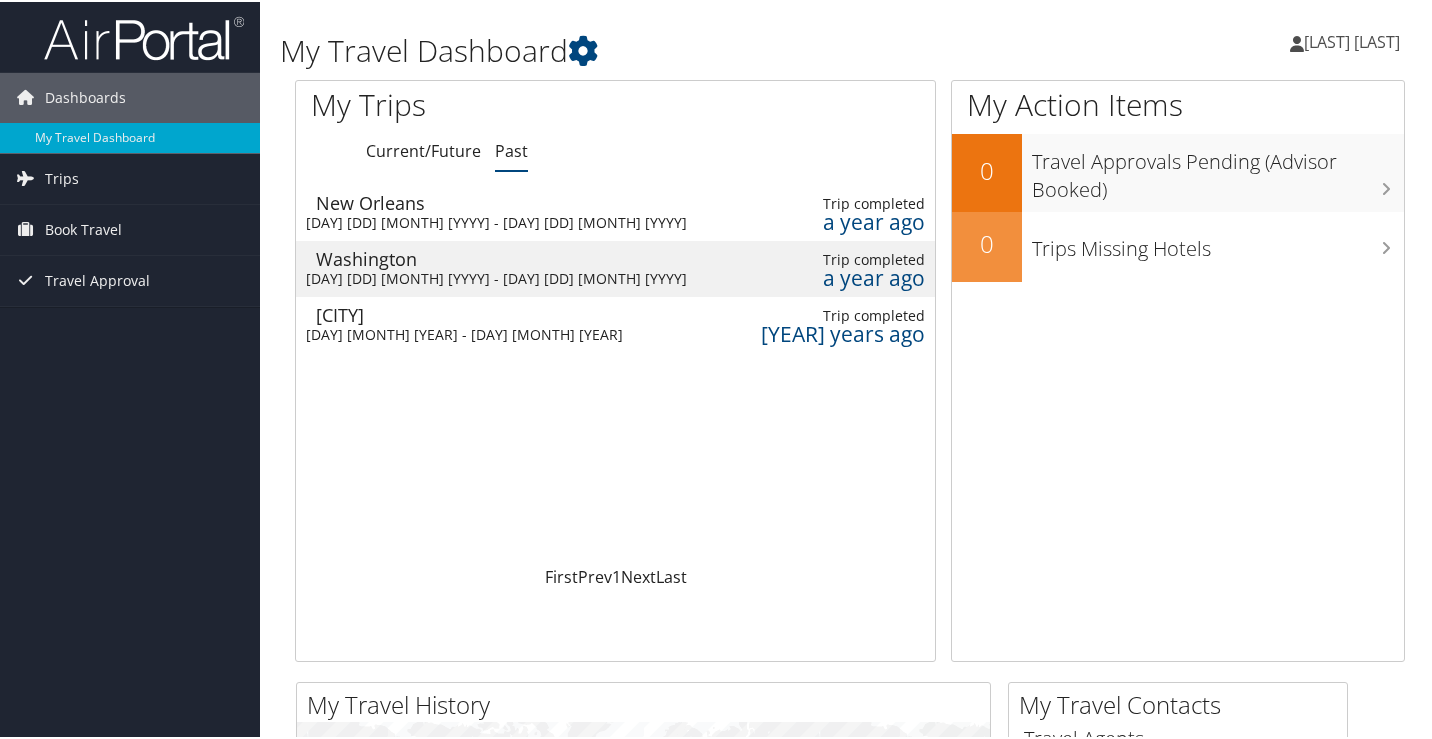 click on "Thu 12 Sep 2024 - Thu 12 Sep 2024" at bounding box center (496, 221) 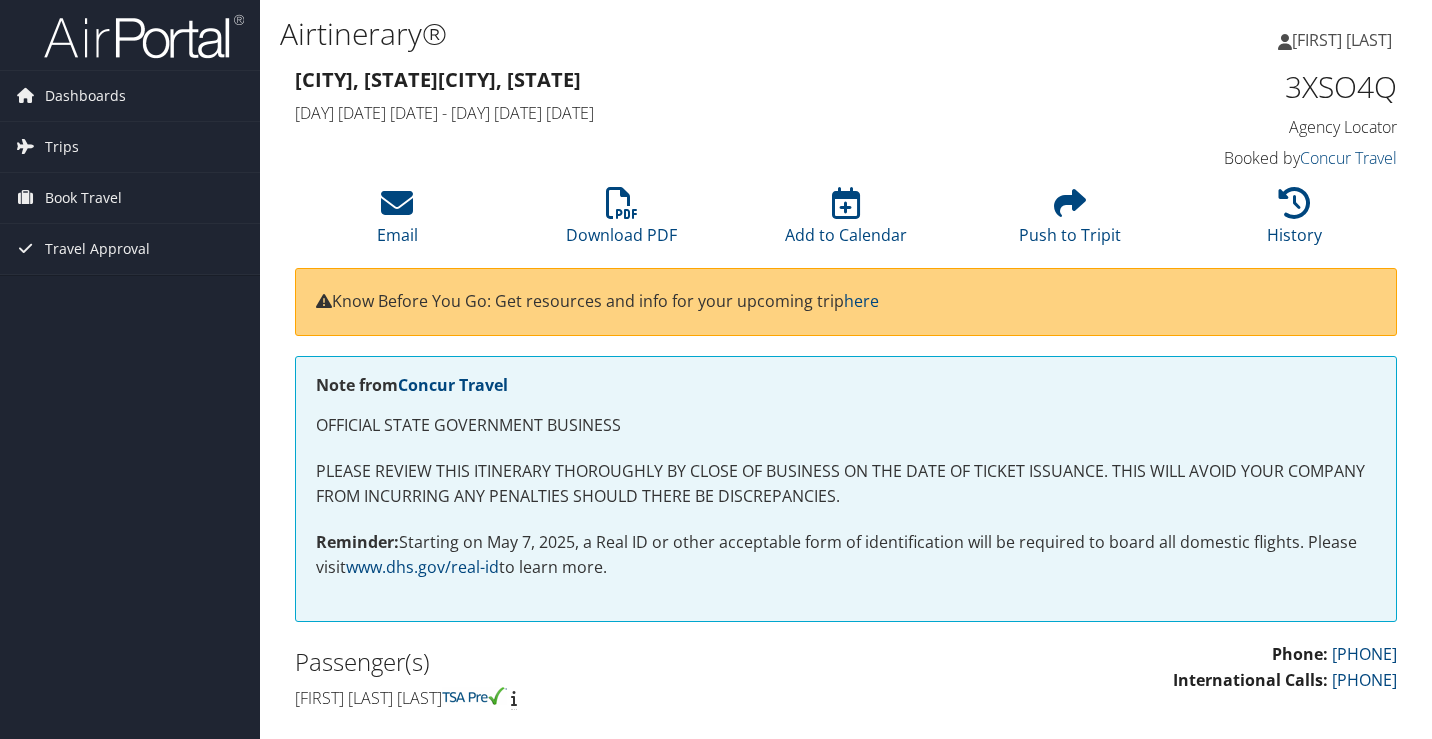 scroll, scrollTop: 0, scrollLeft: 0, axis: both 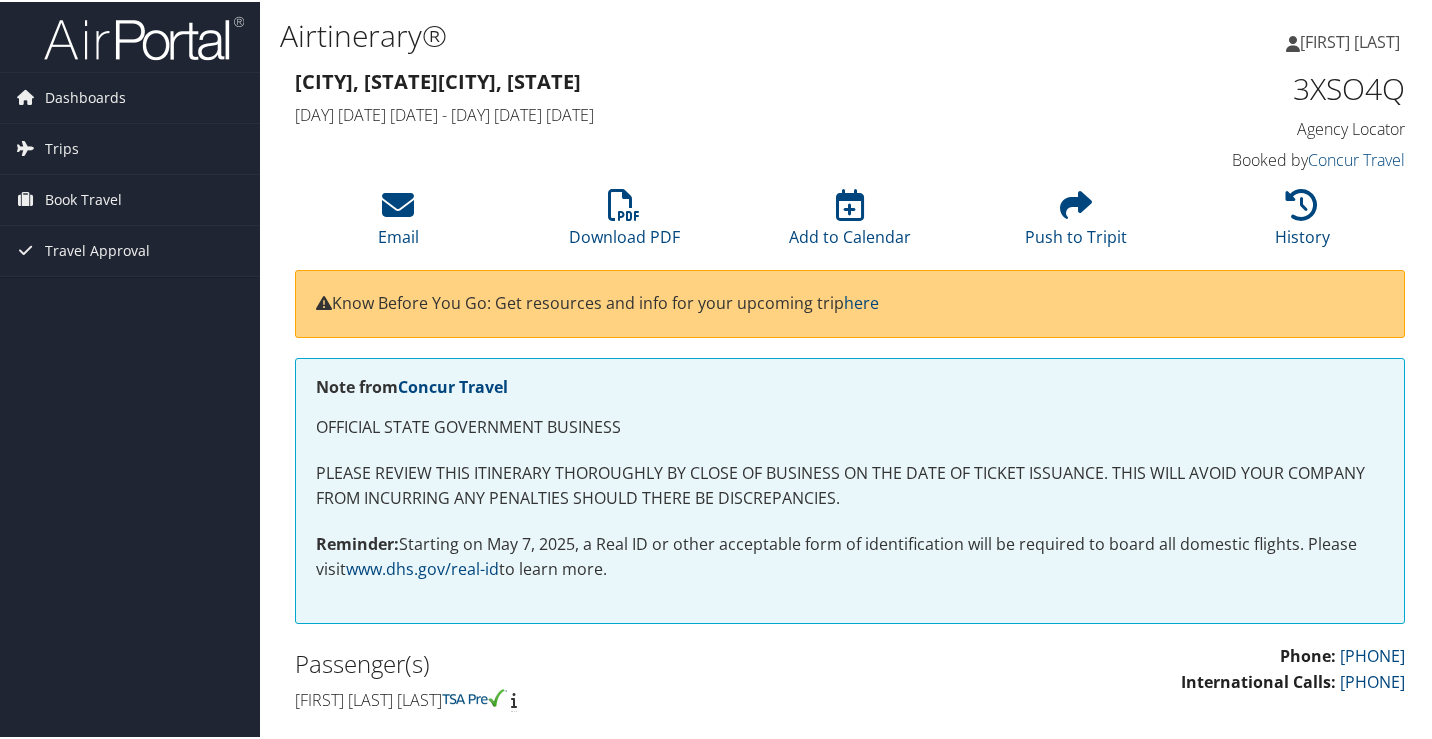 click on "KAREN WEBB" at bounding box center [1350, 40] 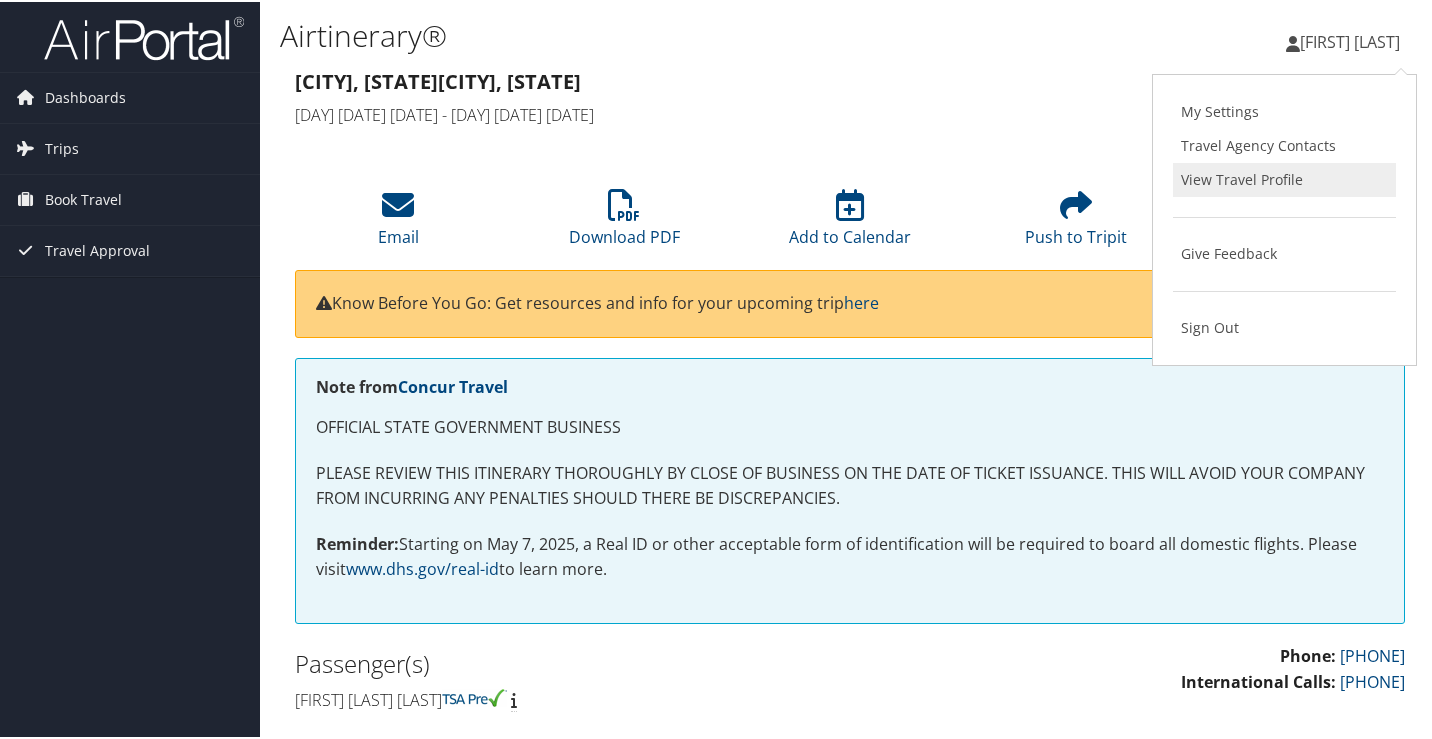 click on "View Travel Profile" at bounding box center (1284, 178) 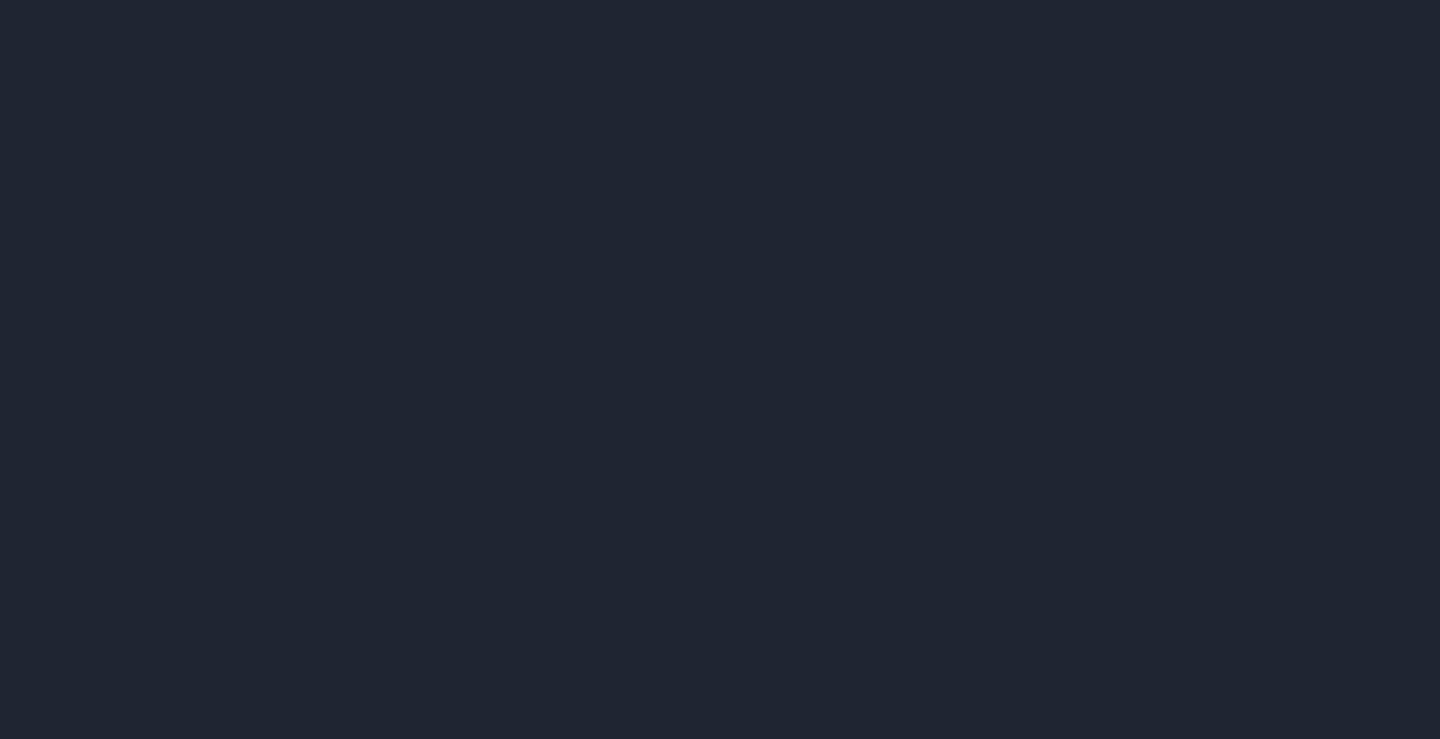 scroll, scrollTop: 0, scrollLeft: 0, axis: both 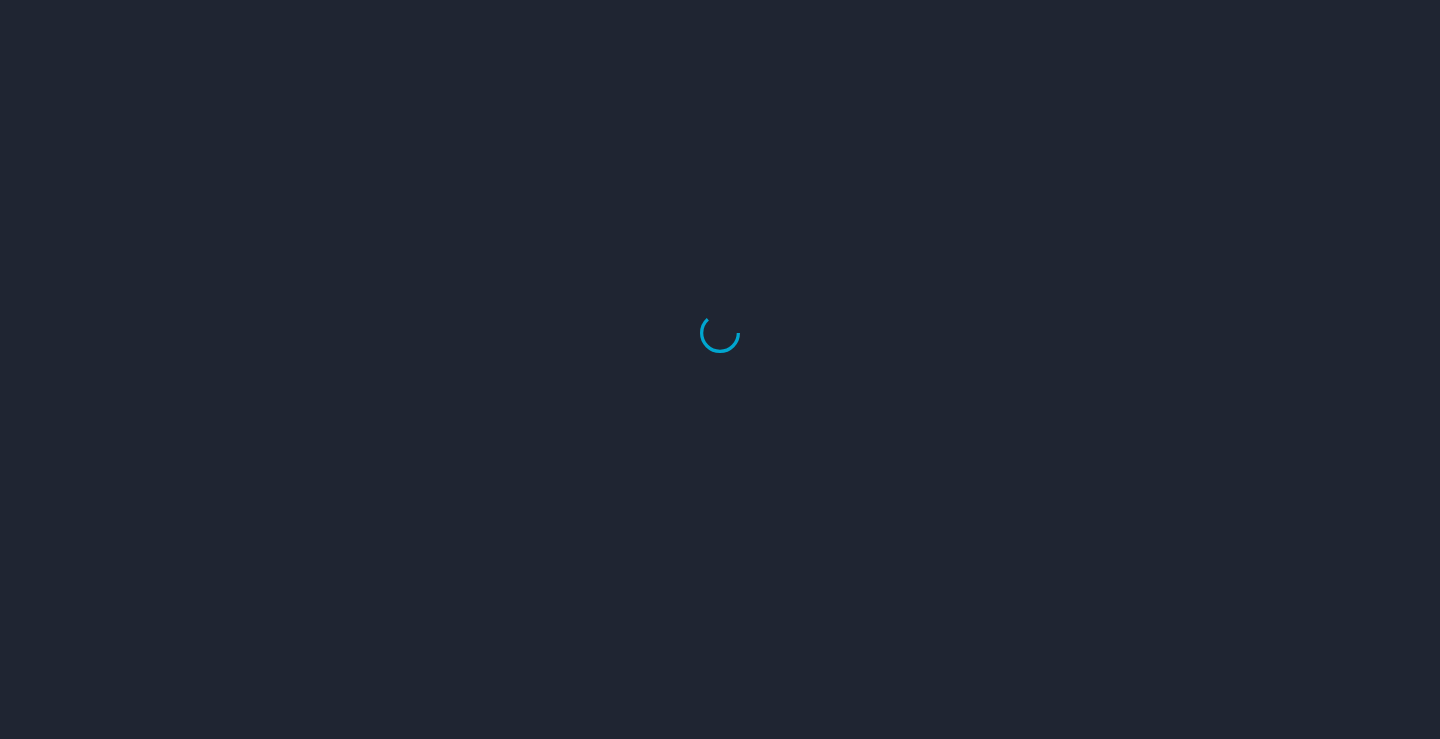 select on "US" 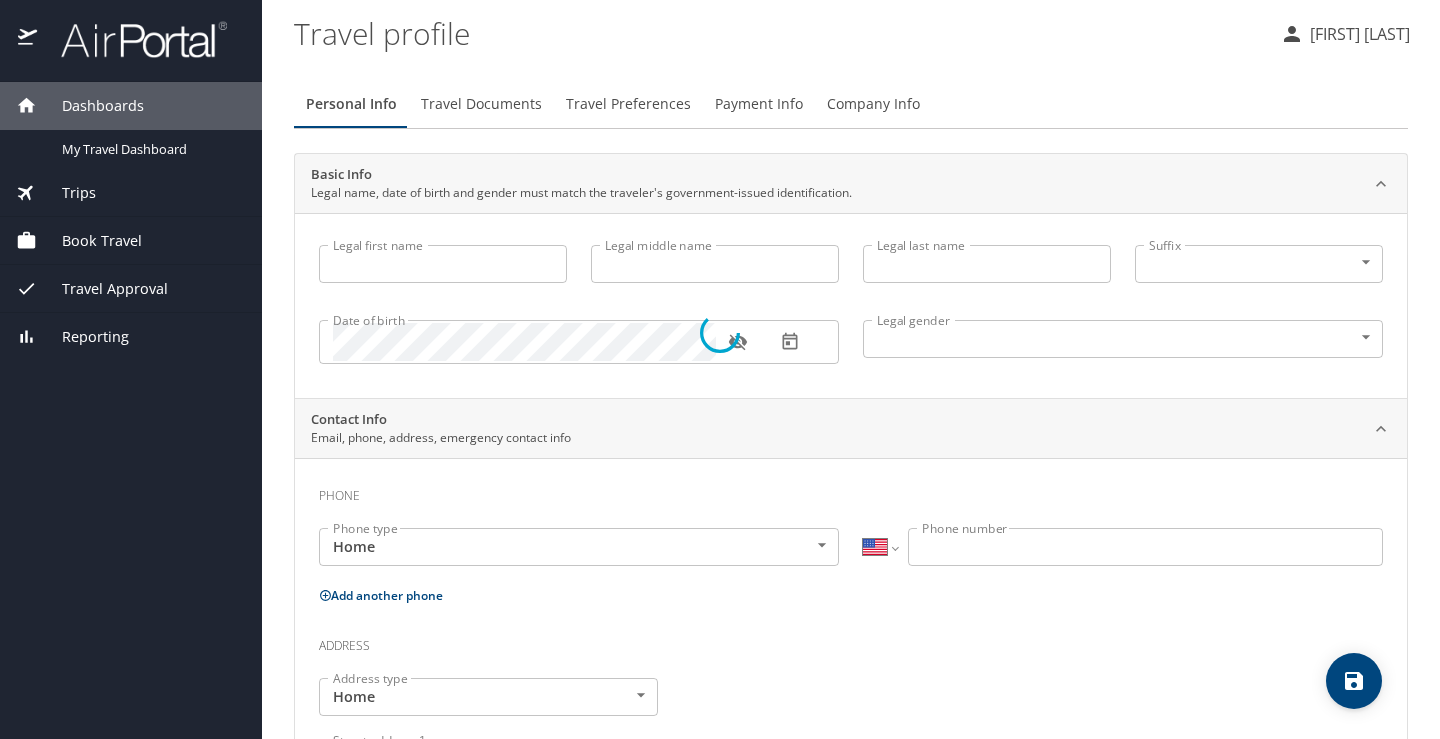 type on "[FIRST]" 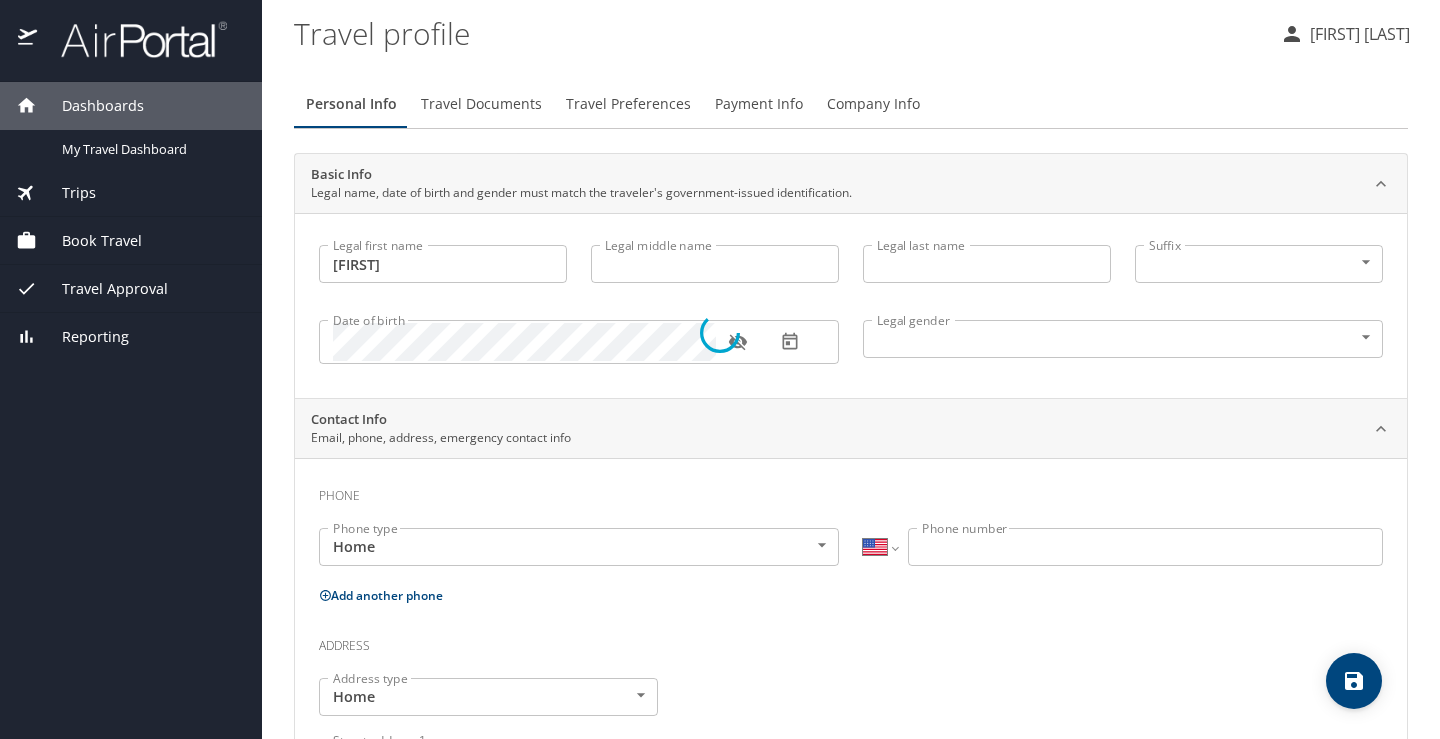 type on "[LAST]" 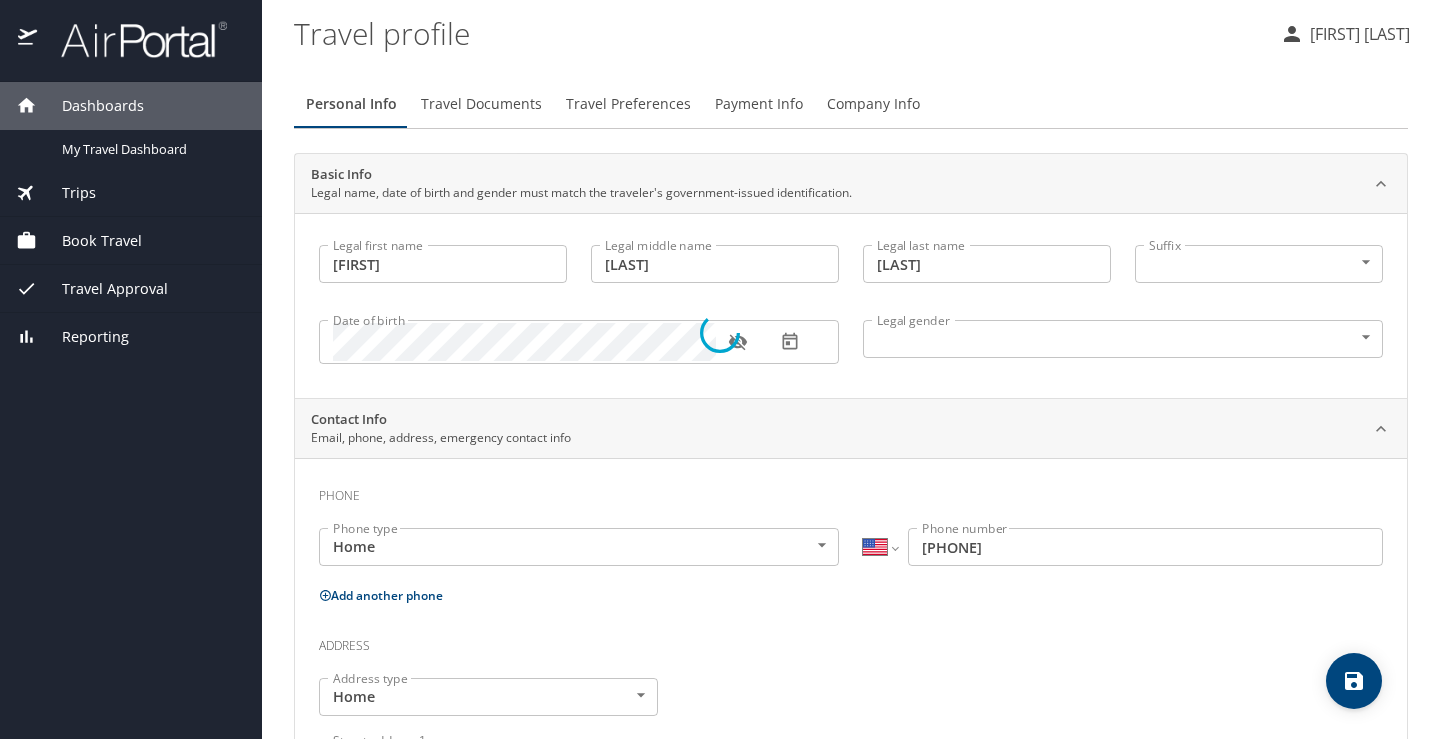 select on "US" 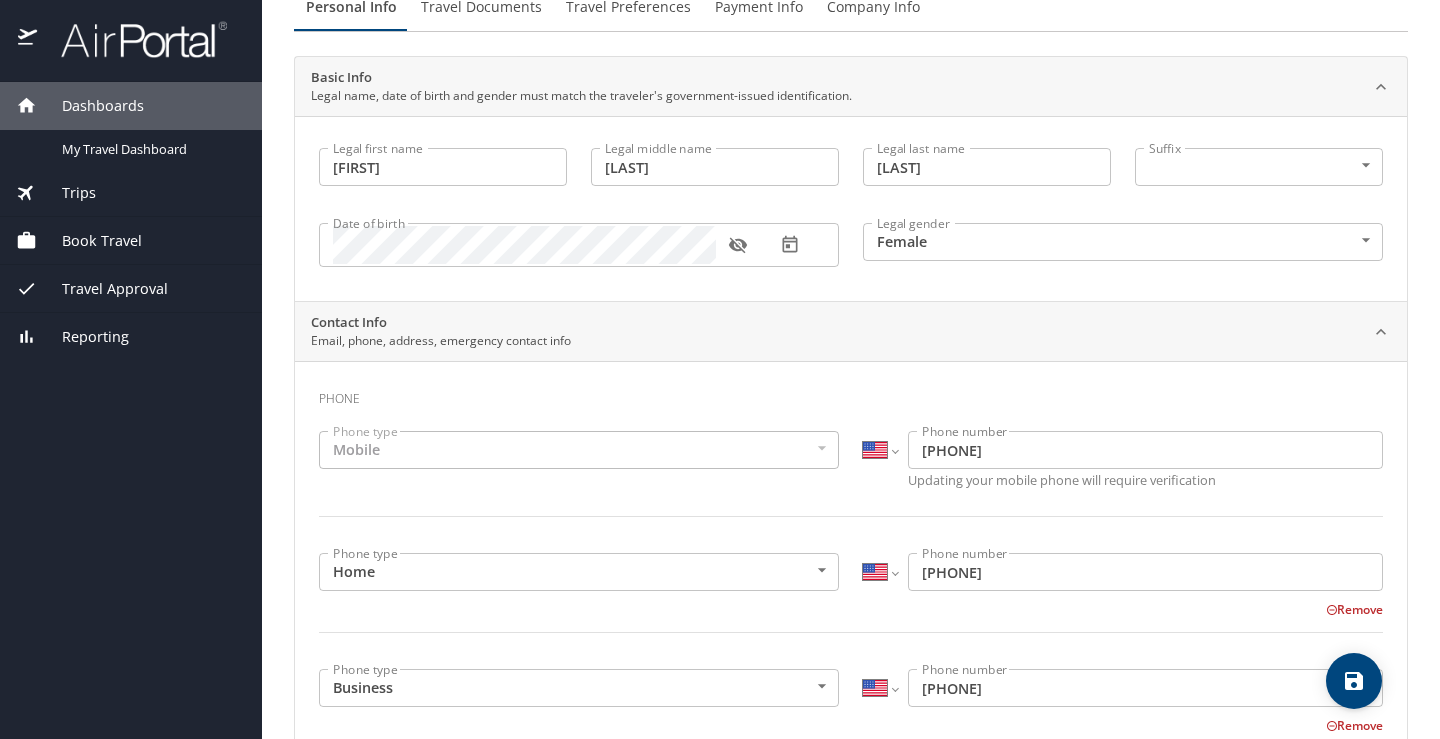 scroll, scrollTop: 0, scrollLeft: 0, axis: both 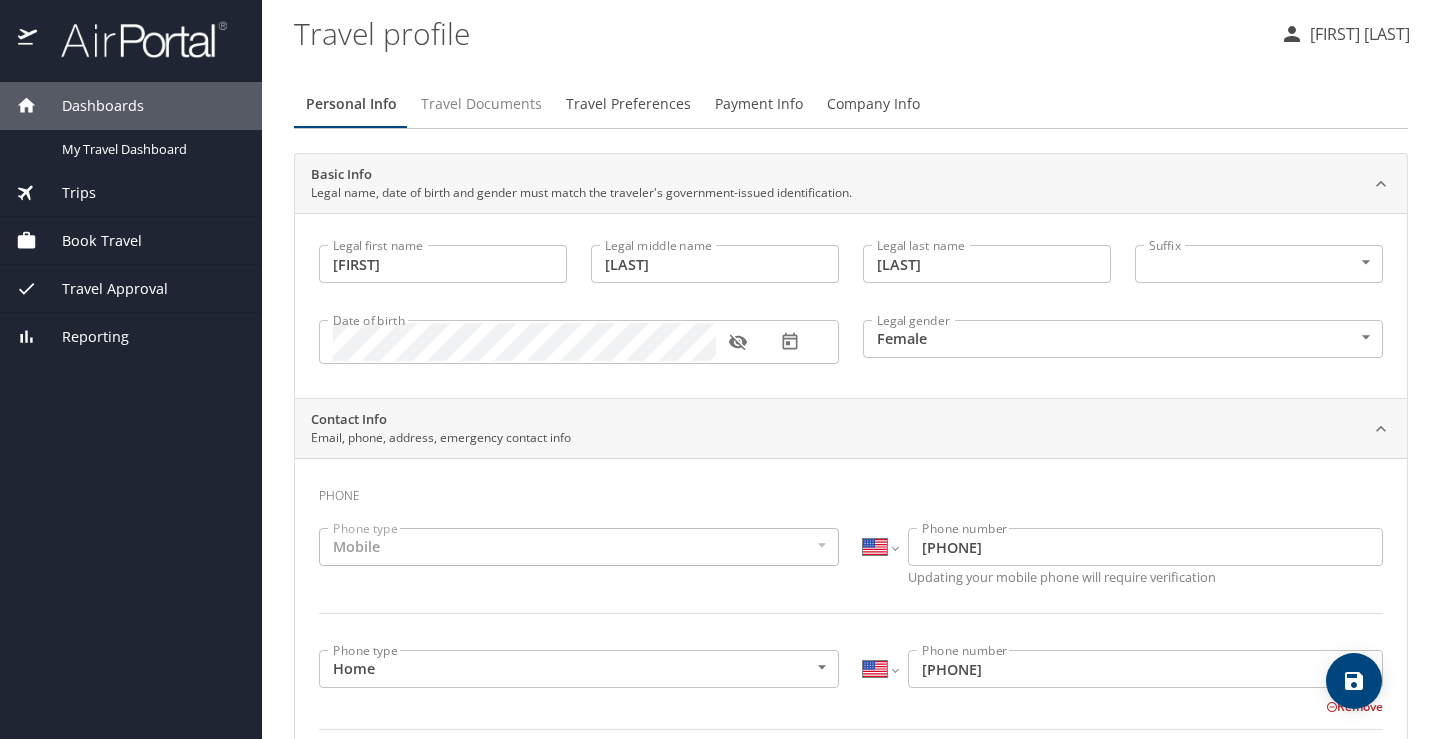click on "Travel Documents" at bounding box center (481, 104) 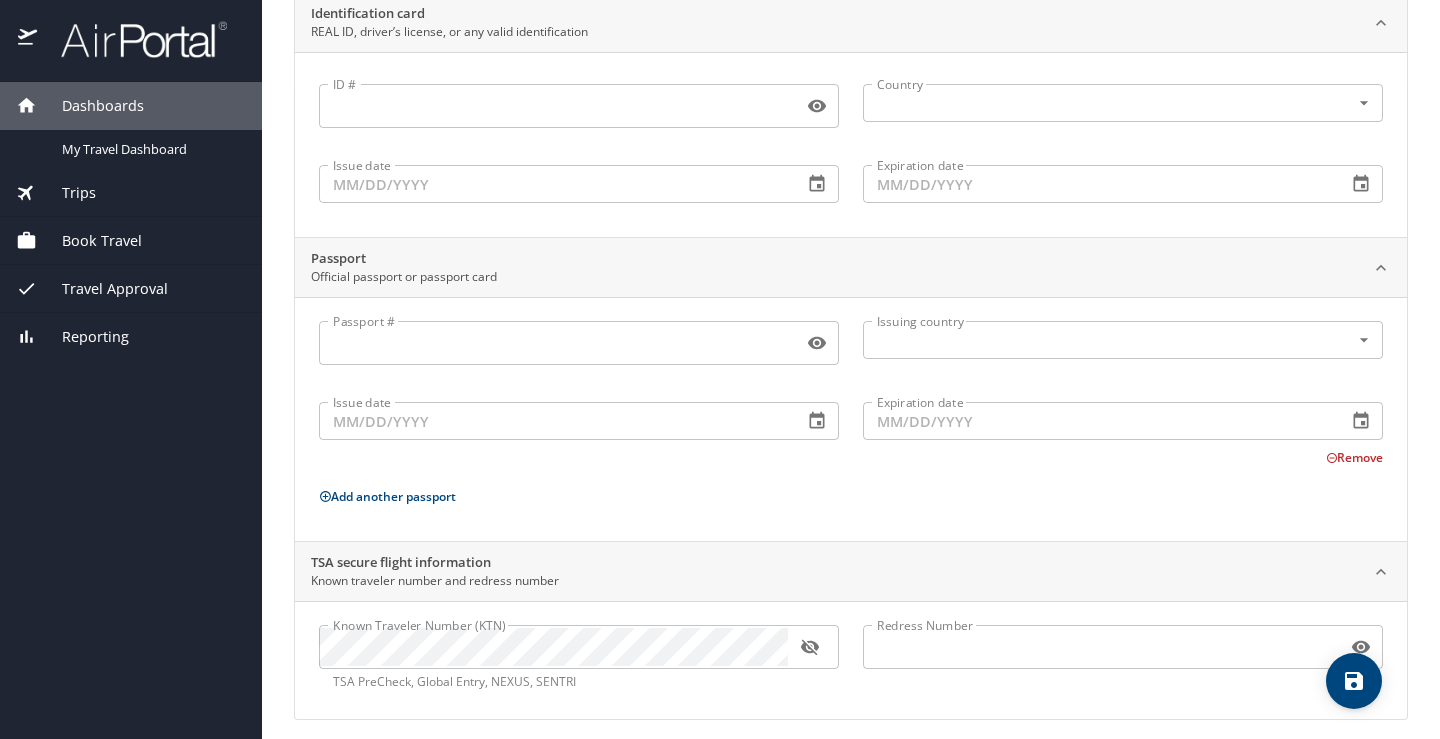 scroll, scrollTop: 174, scrollLeft: 0, axis: vertical 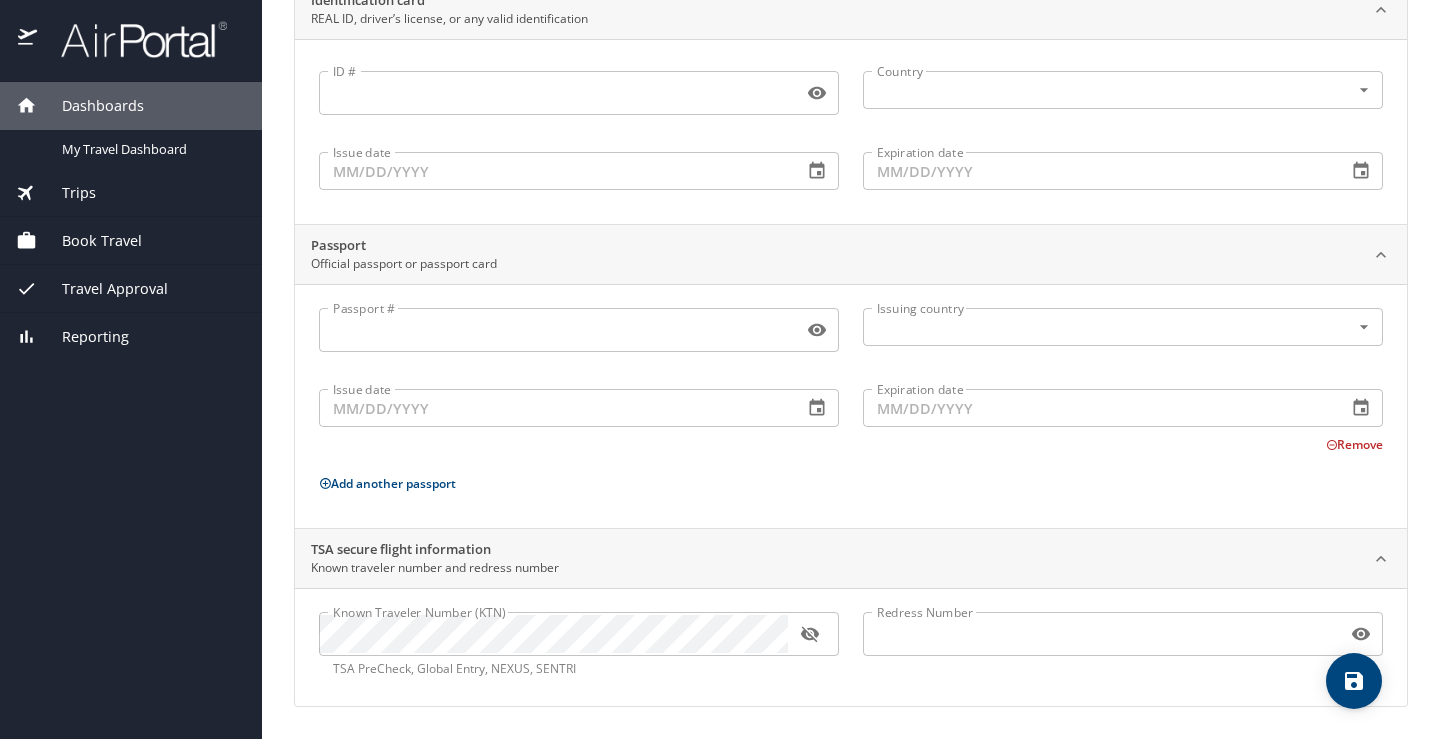 click 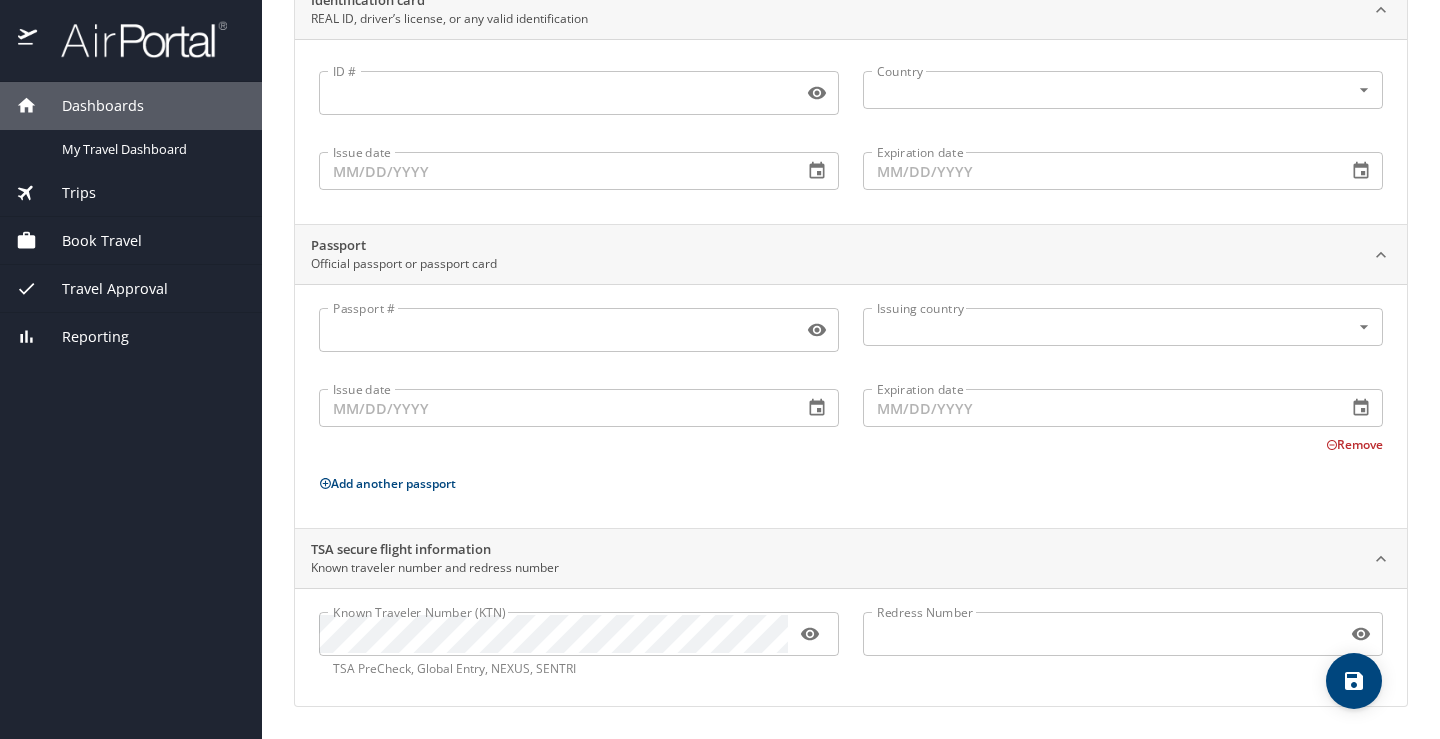 scroll, scrollTop: 0, scrollLeft: 0, axis: both 